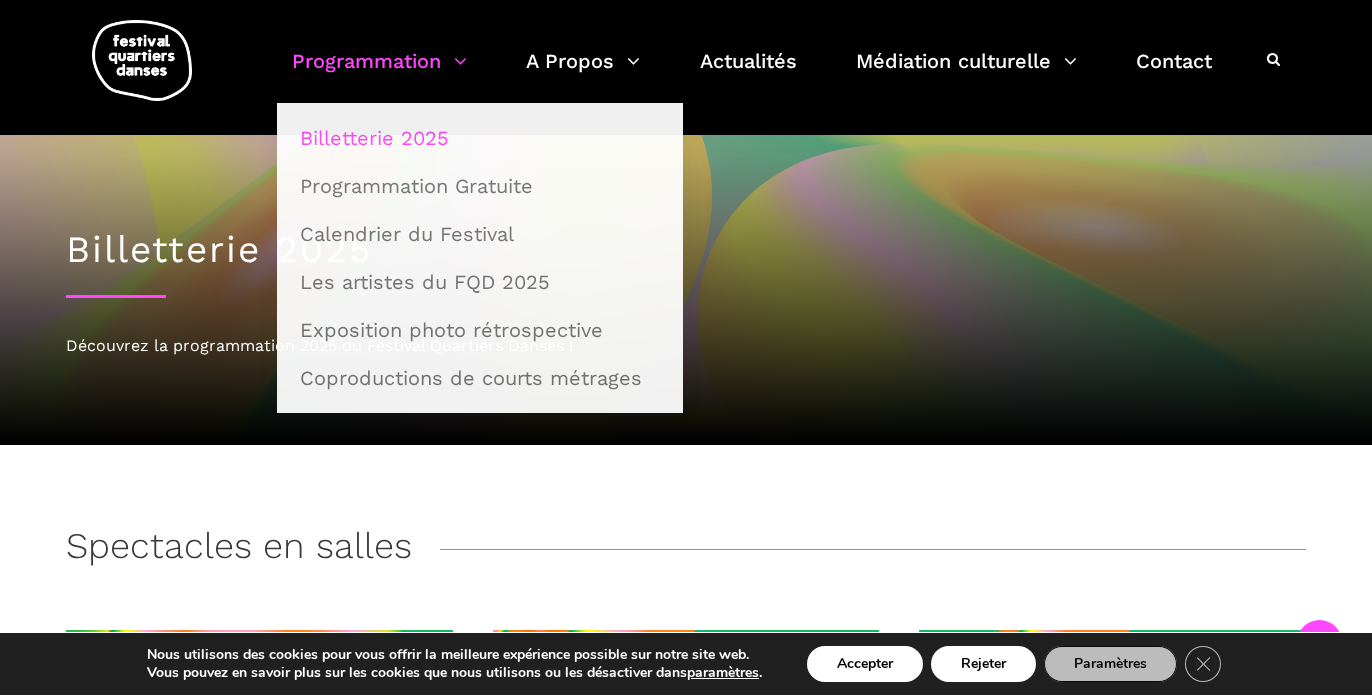 scroll, scrollTop: 1672, scrollLeft: 0, axis: vertical 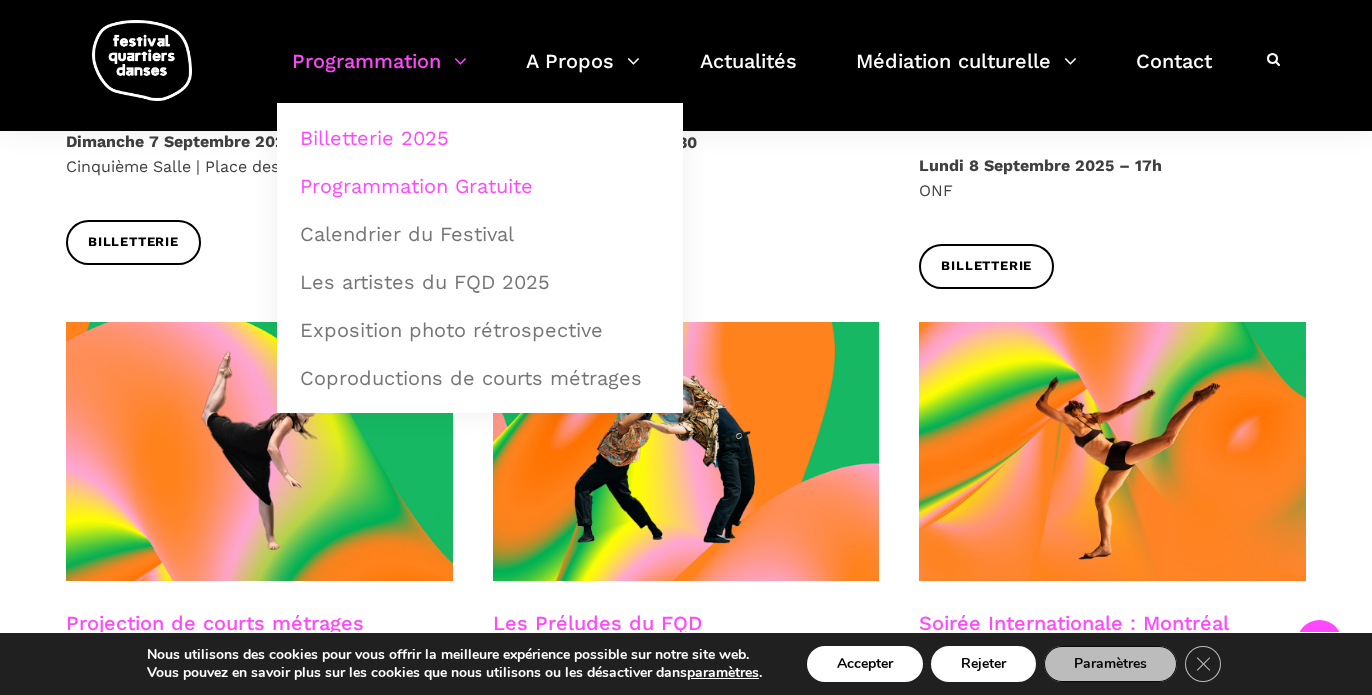 click on "Programmation Gratuite" at bounding box center (480, 186) 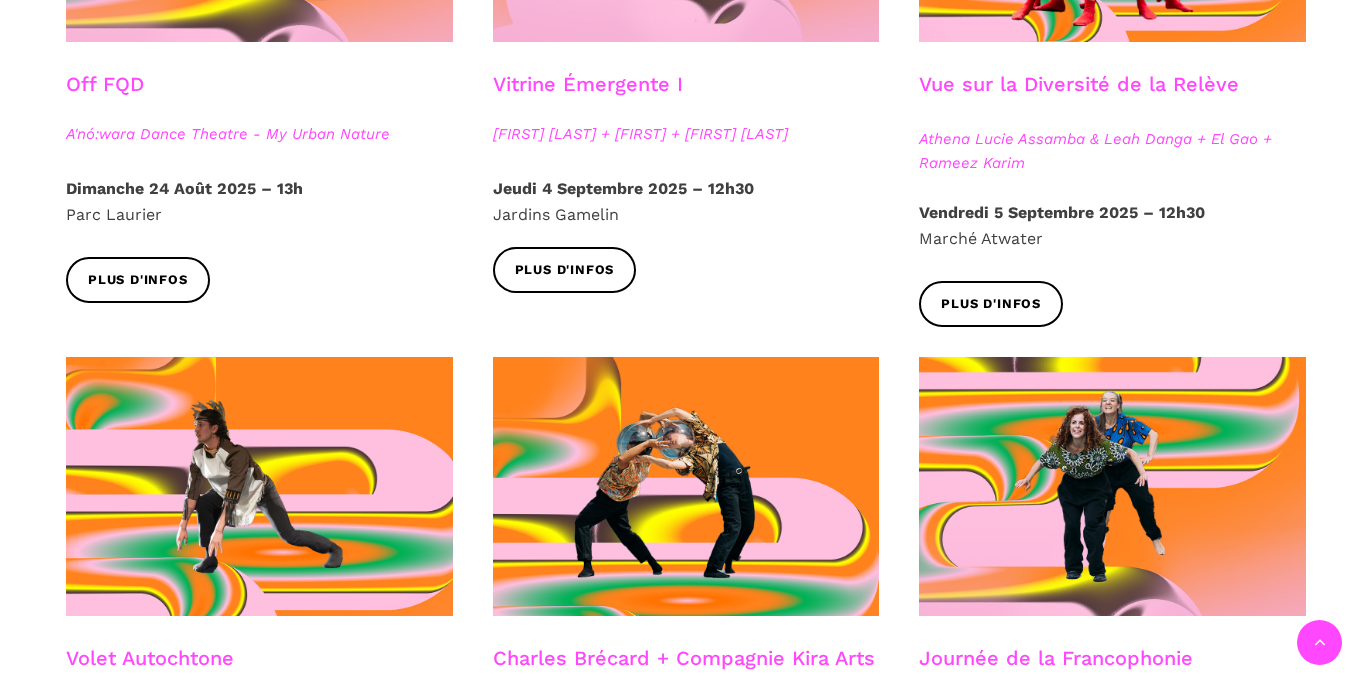 scroll, scrollTop: 1001, scrollLeft: 0, axis: vertical 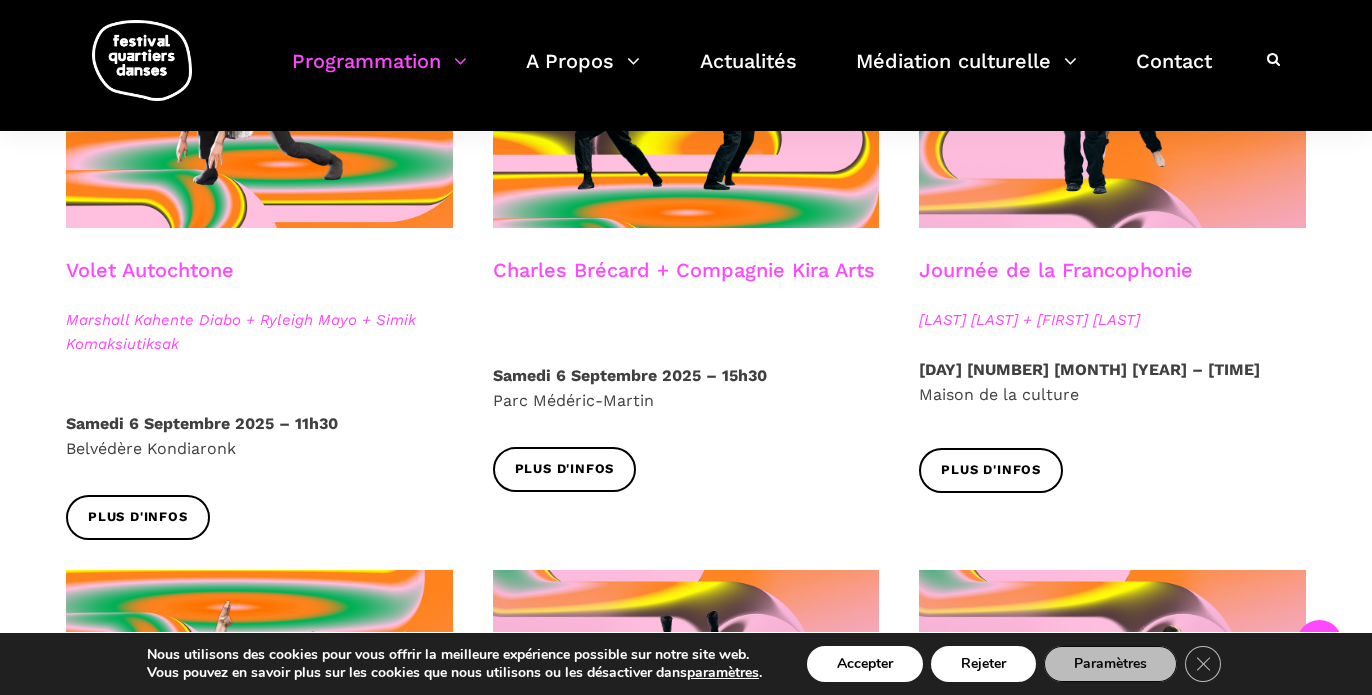 drag, startPoint x: 1199, startPoint y: 319, endPoint x: 915, endPoint y: 276, distance: 287.23685 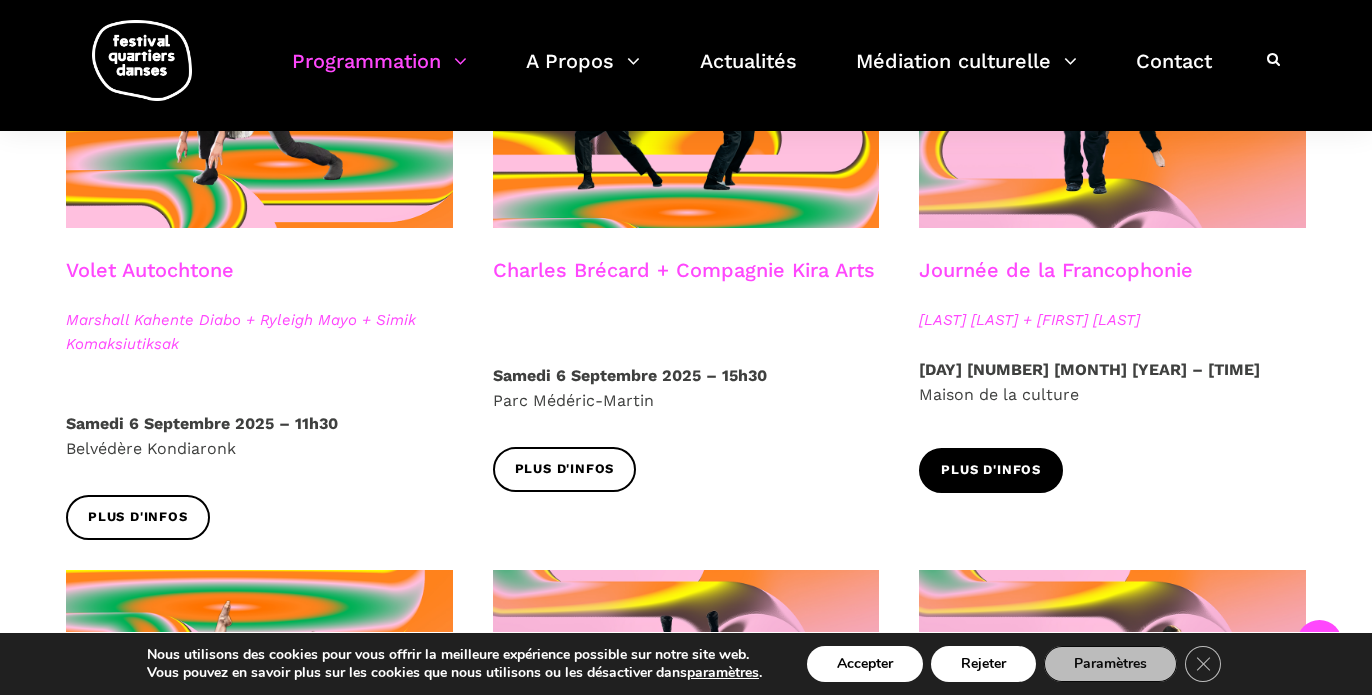 click on "Plus d'infos" at bounding box center (991, 470) 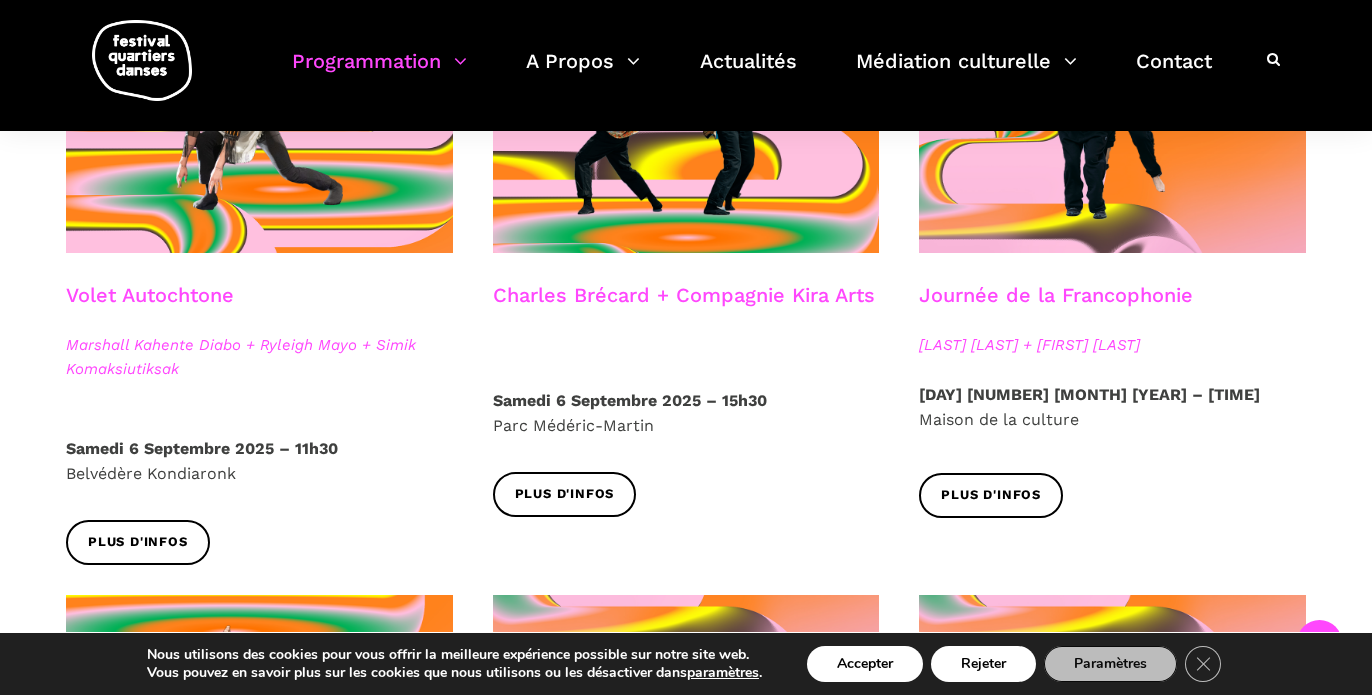 scroll, scrollTop: 1207, scrollLeft: 0, axis: vertical 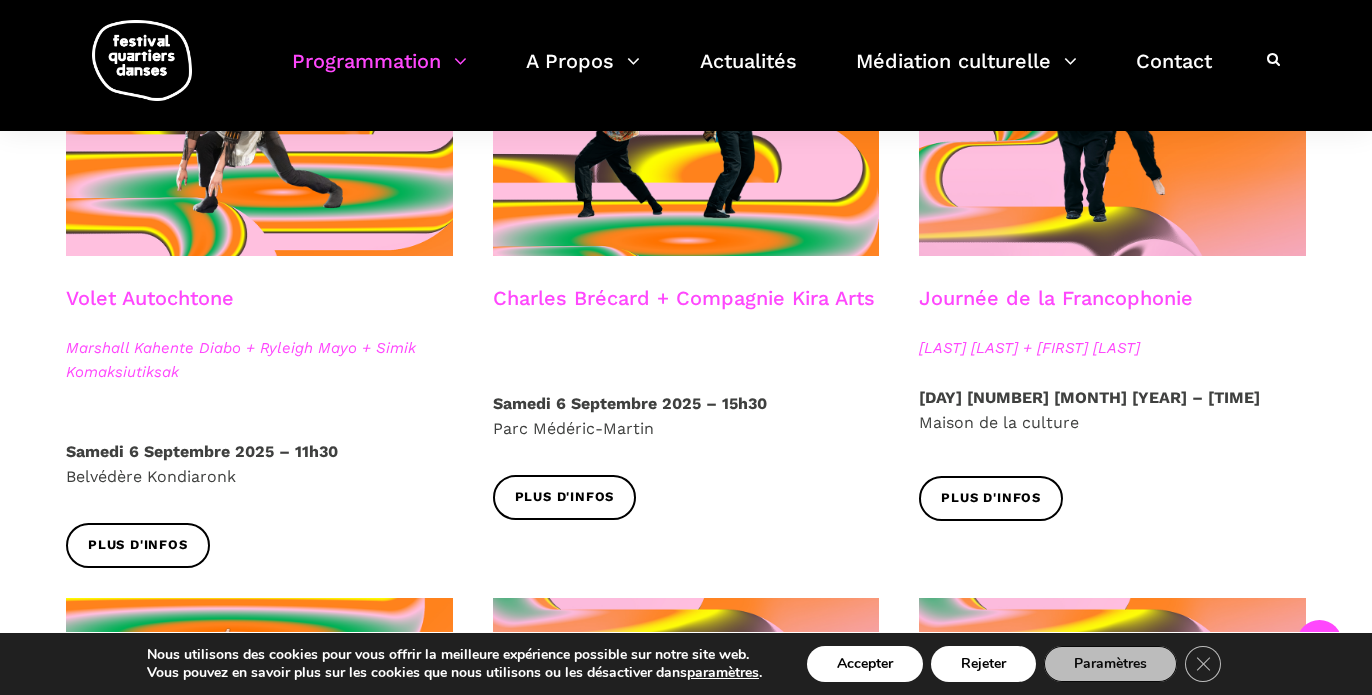 click on "Dimanche 7 Septembre 2025 – 17h30" at bounding box center (1089, 397) 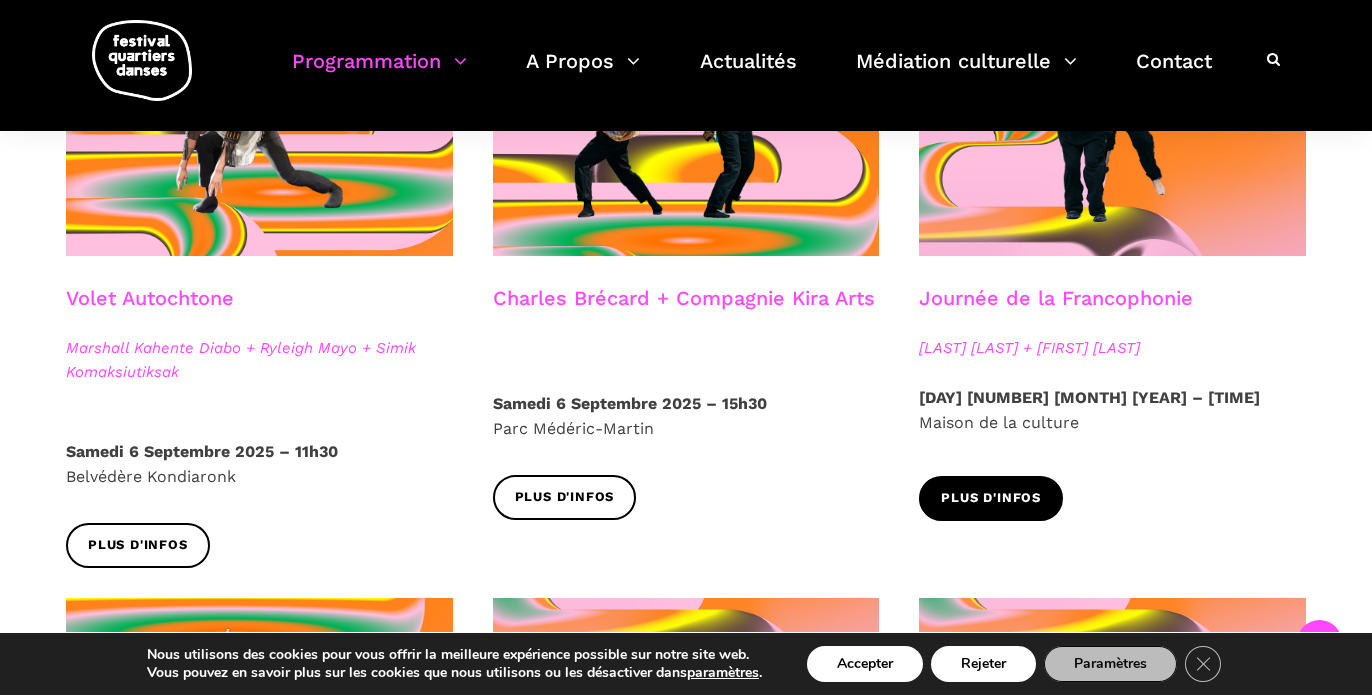 click on "Plus d'infos" at bounding box center [991, 498] 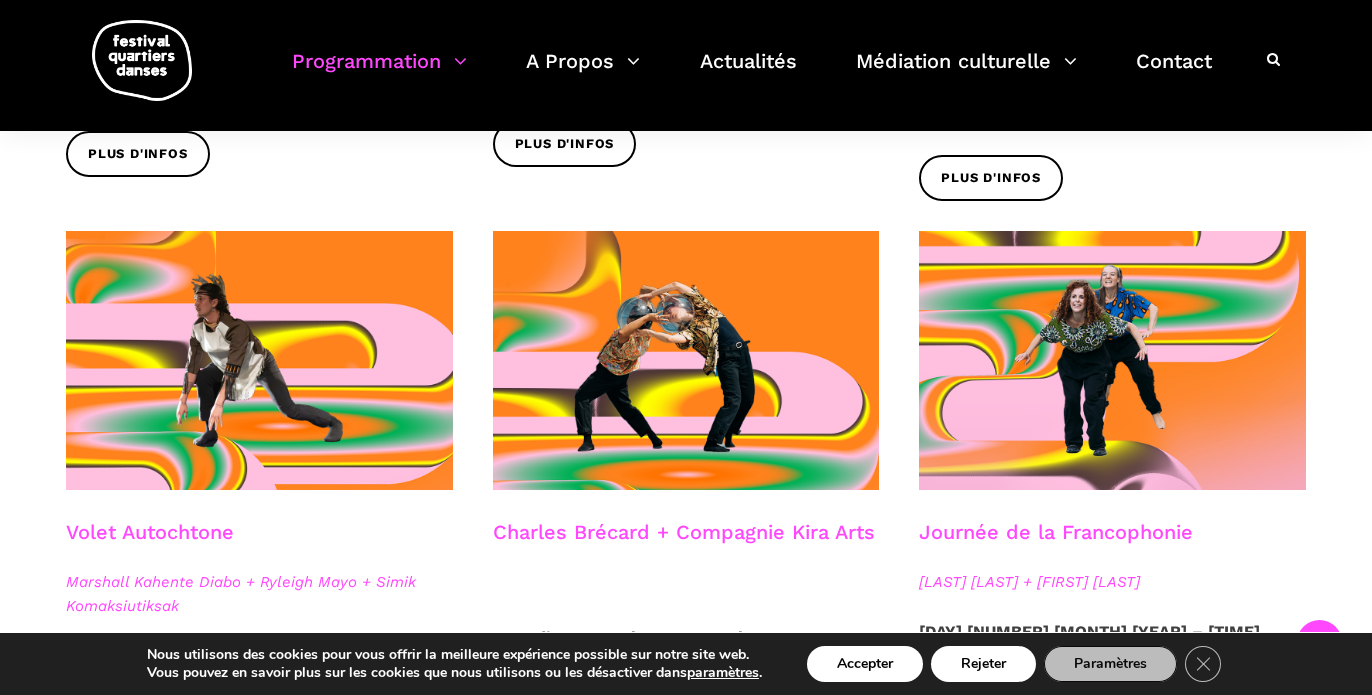 scroll, scrollTop: 950, scrollLeft: 0, axis: vertical 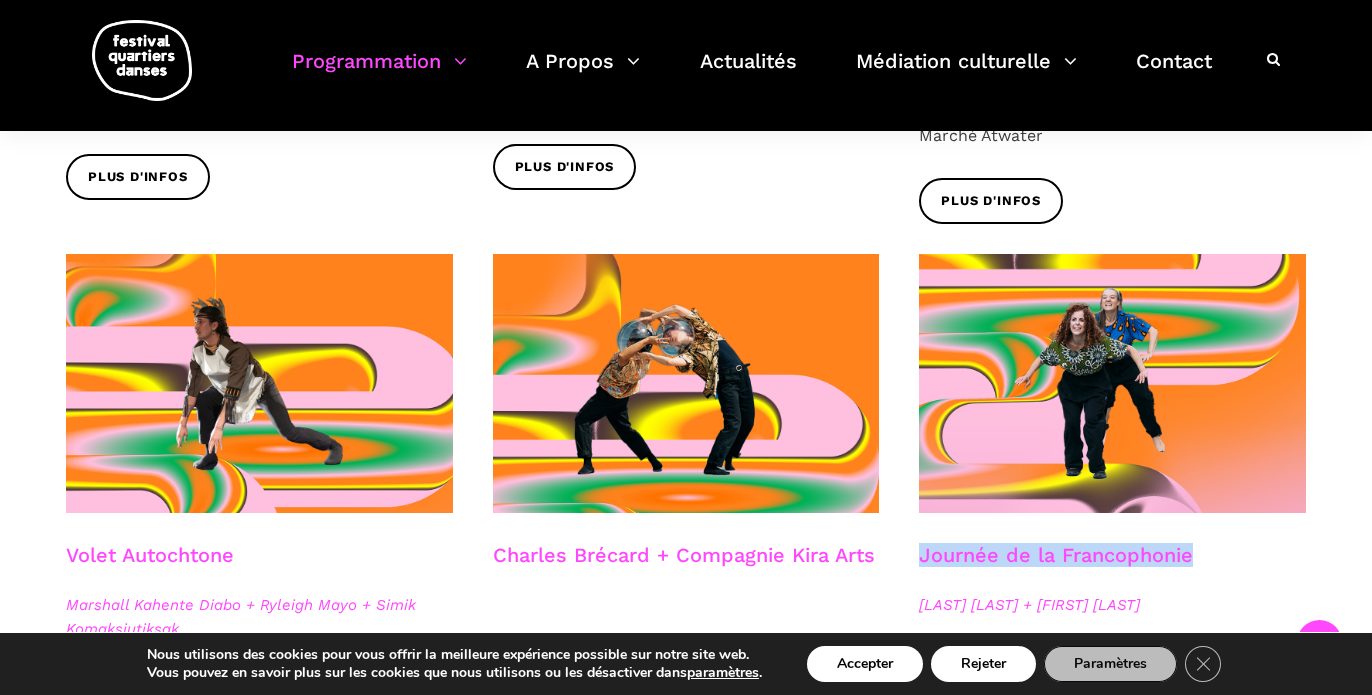 drag, startPoint x: 1205, startPoint y: 561, endPoint x: 916, endPoint y: 559, distance: 289.00693 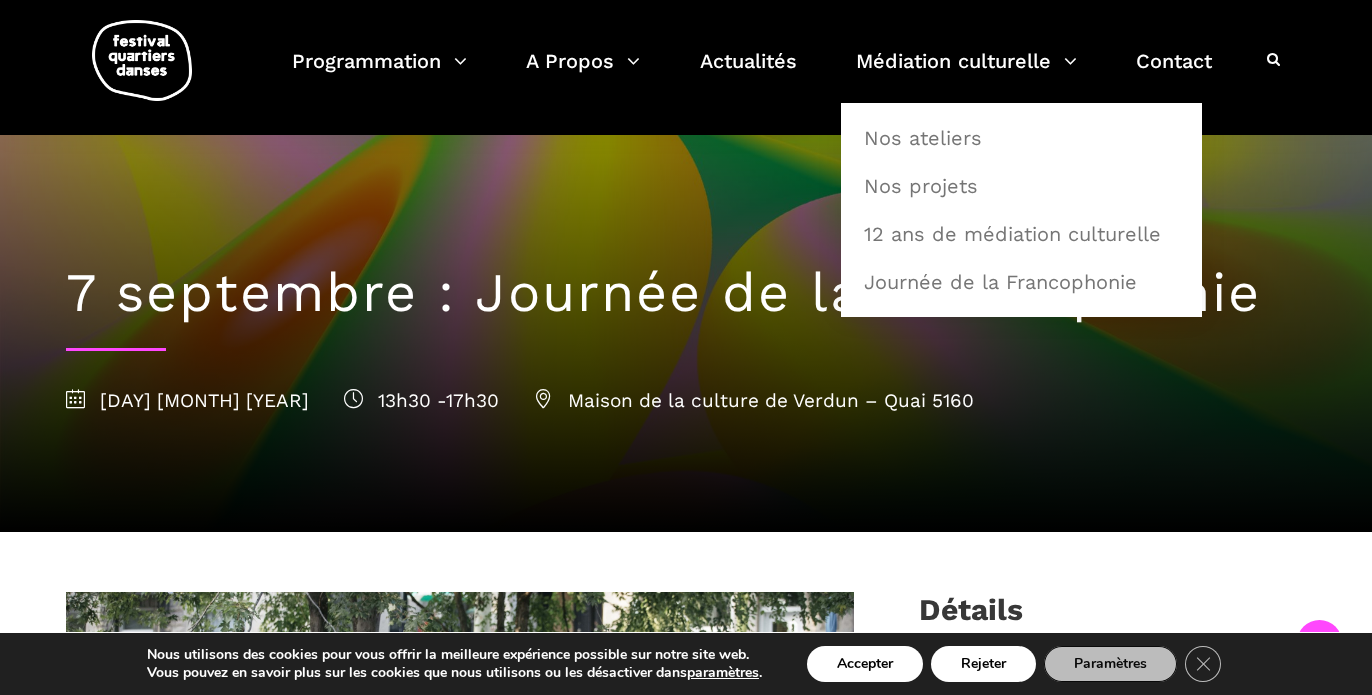 scroll, scrollTop: 705, scrollLeft: 0, axis: vertical 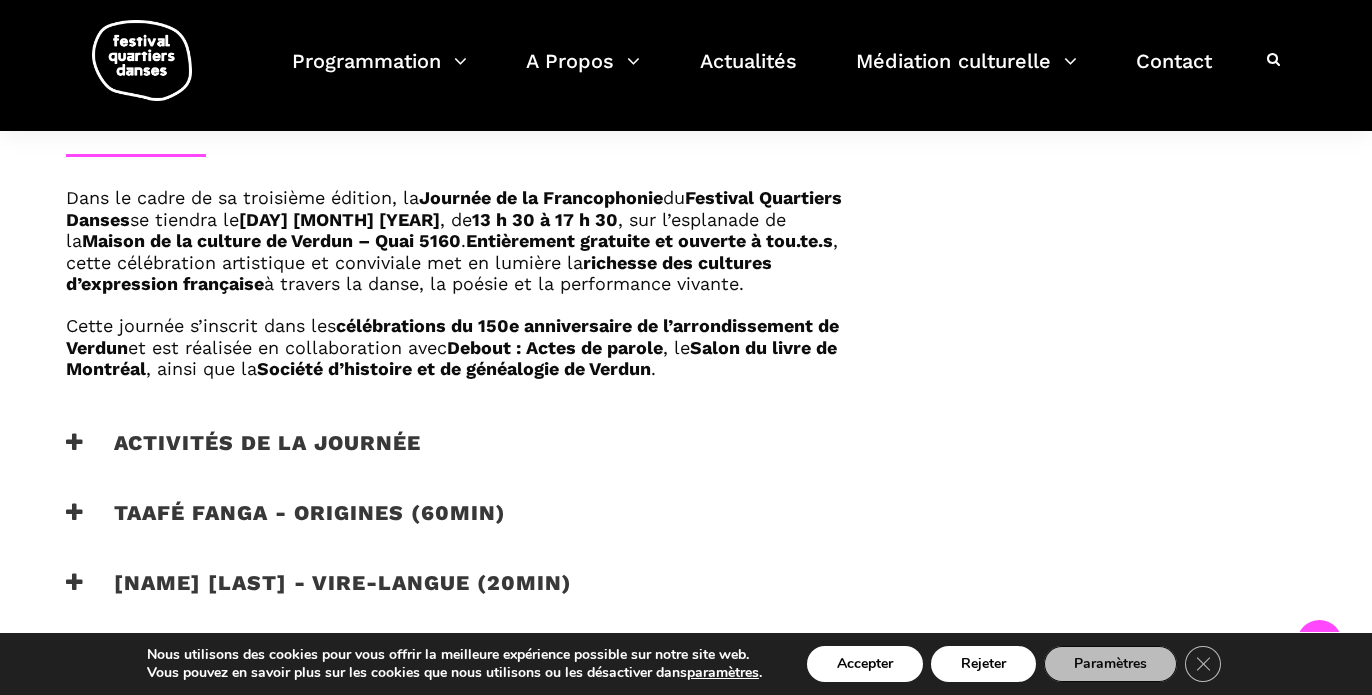 click on "Activités de la Journée" at bounding box center [243, 455] 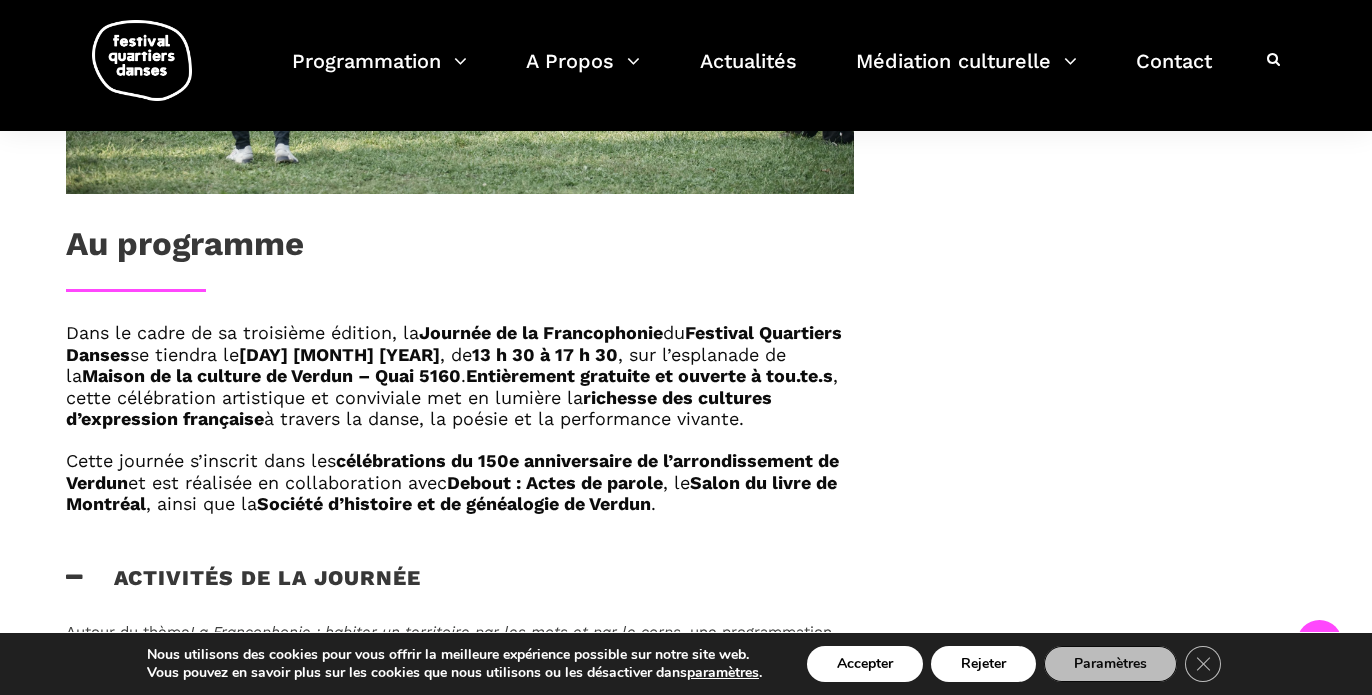 scroll, scrollTop: 773, scrollLeft: 0, axis: vertical 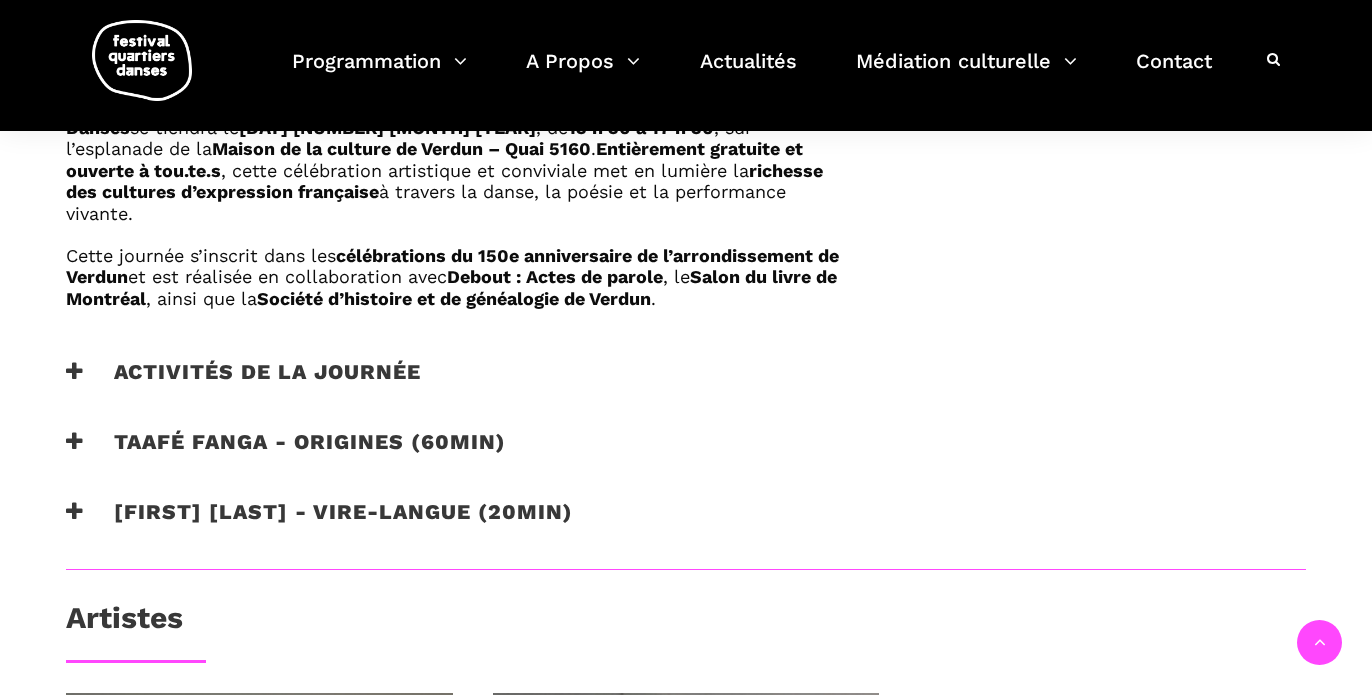 click on "Activités de la Journée" at bounding box center (243, 384) 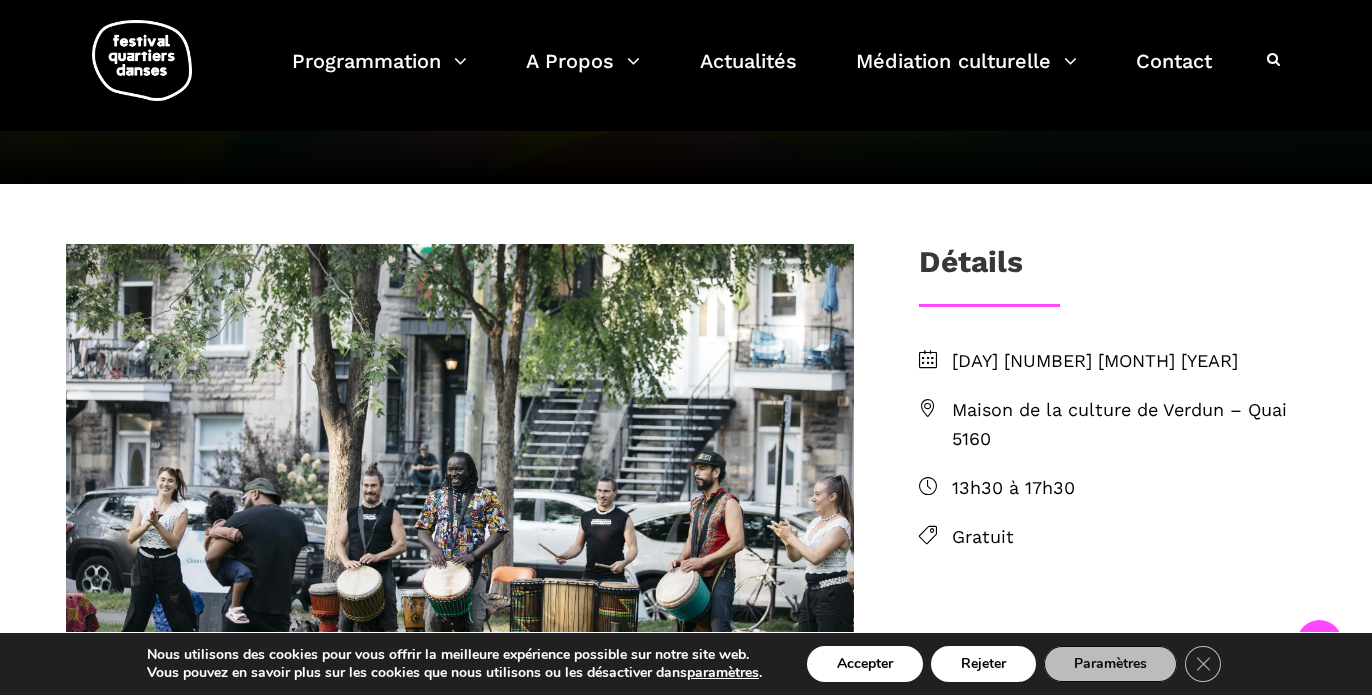 scroll, scrollTop: 343, scrollLeft: 0, axis: vertical 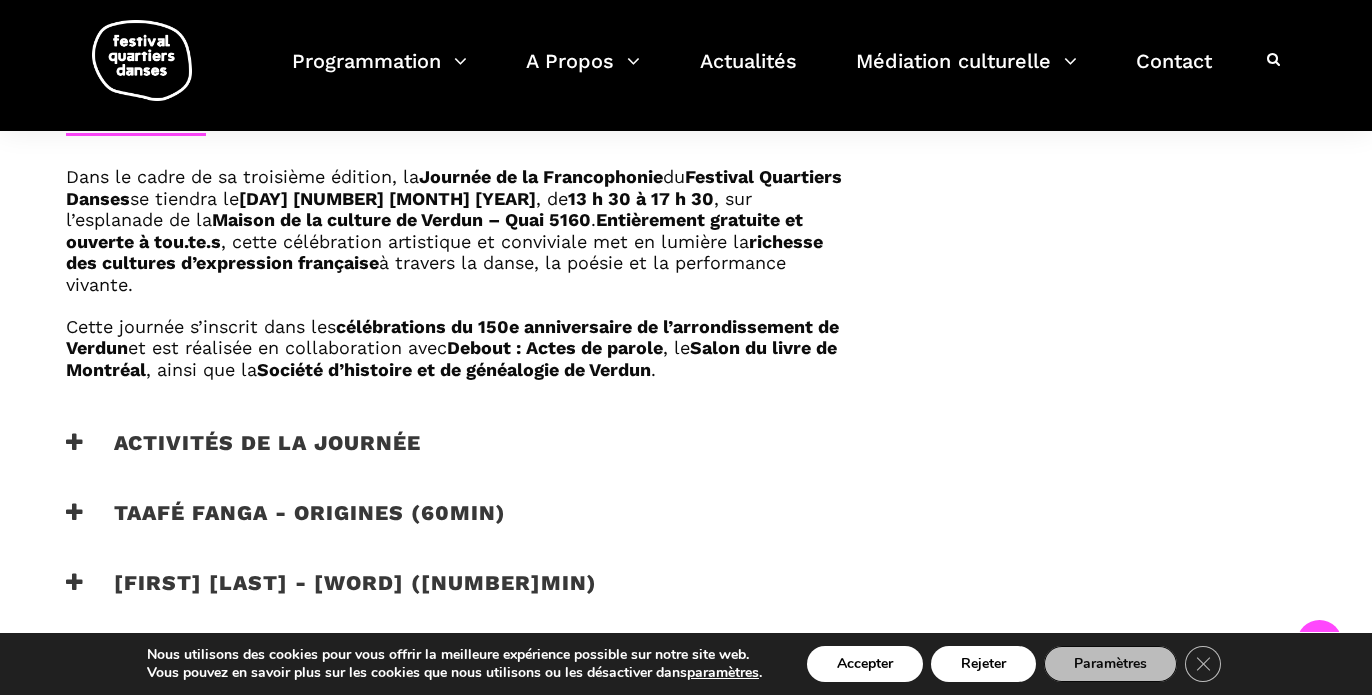 click on "Activités de la Journée" at bounding box center (243, 455) 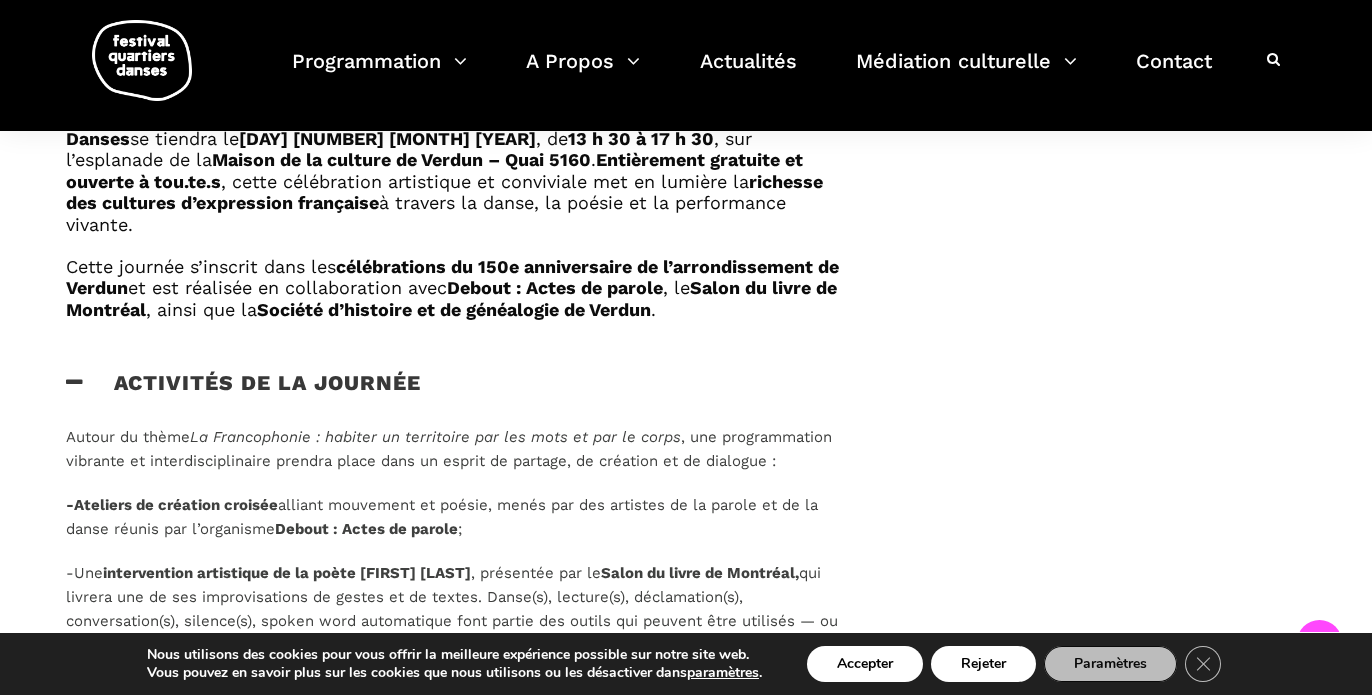 scroll, scrollTop: 1144, scrollLeft: 0, axis: vertical 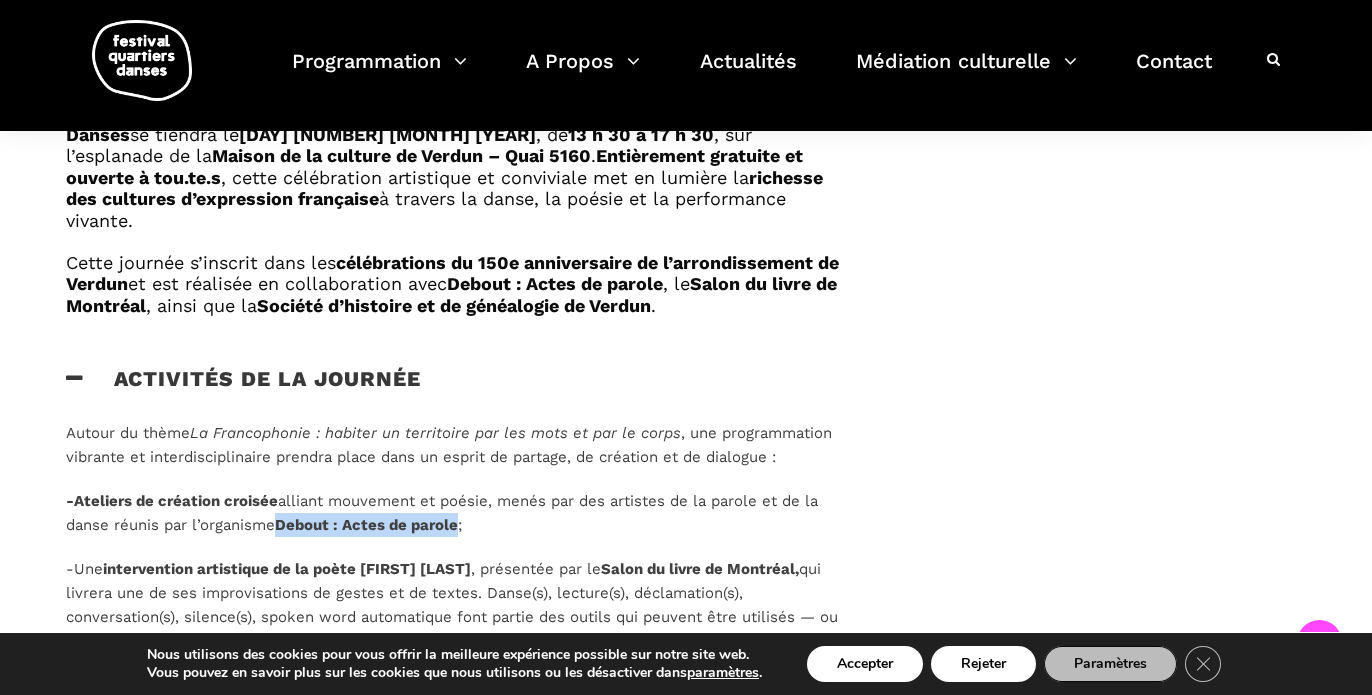 drag, startPoint x: 466, startPoint y: 528, endPoint x: 285, endPoint y: 529, distance: 181.00276 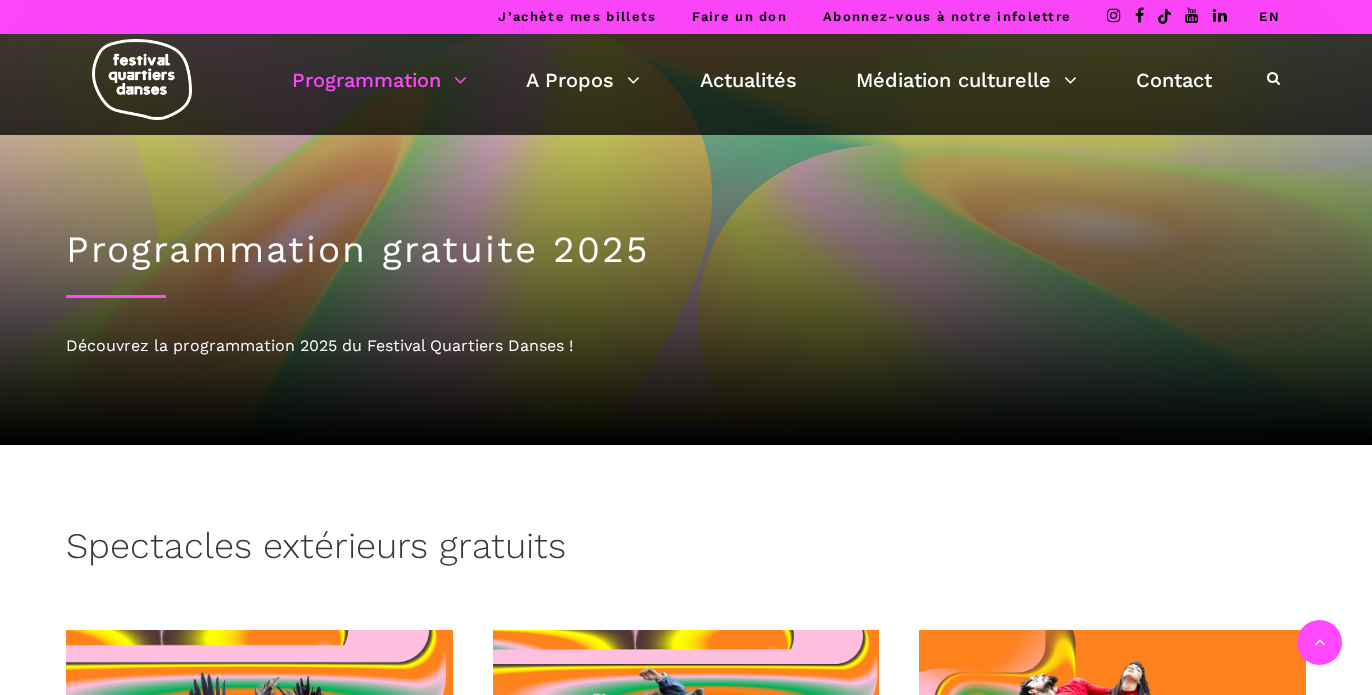 scroll, scrollTop: 527, scrollLeft: 0, axis: vertical 